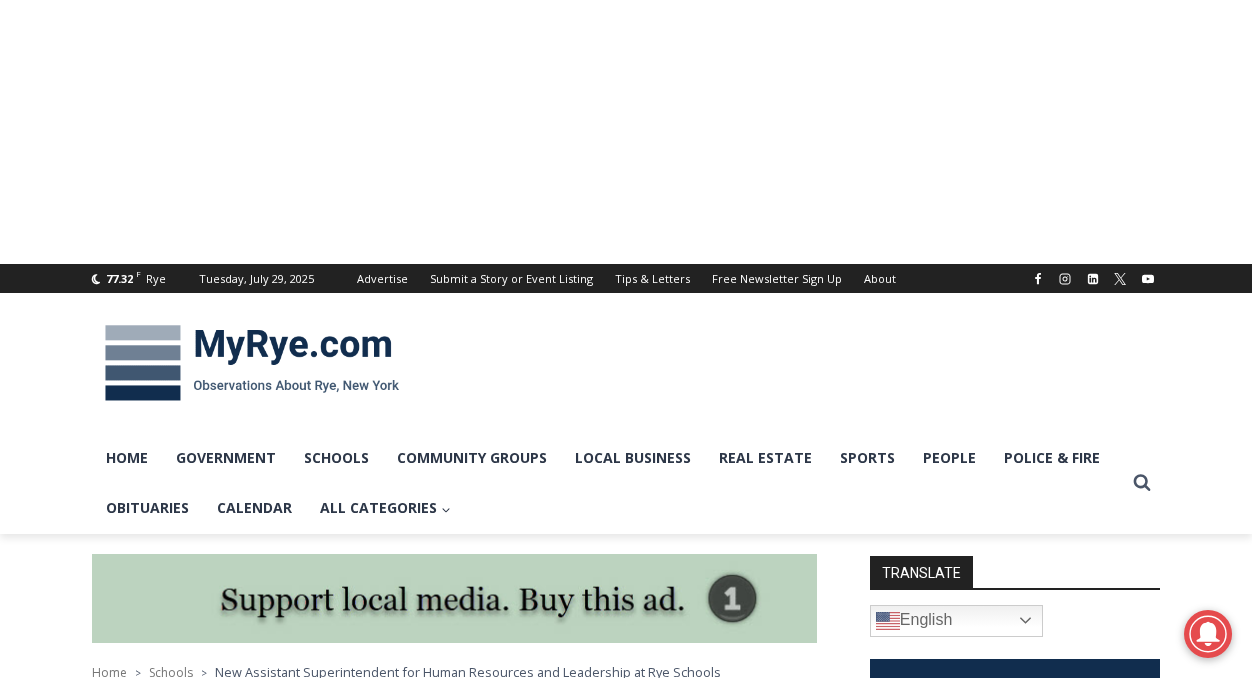 scroll, scrollTop: 0, scrollLeft: 0, axis: both 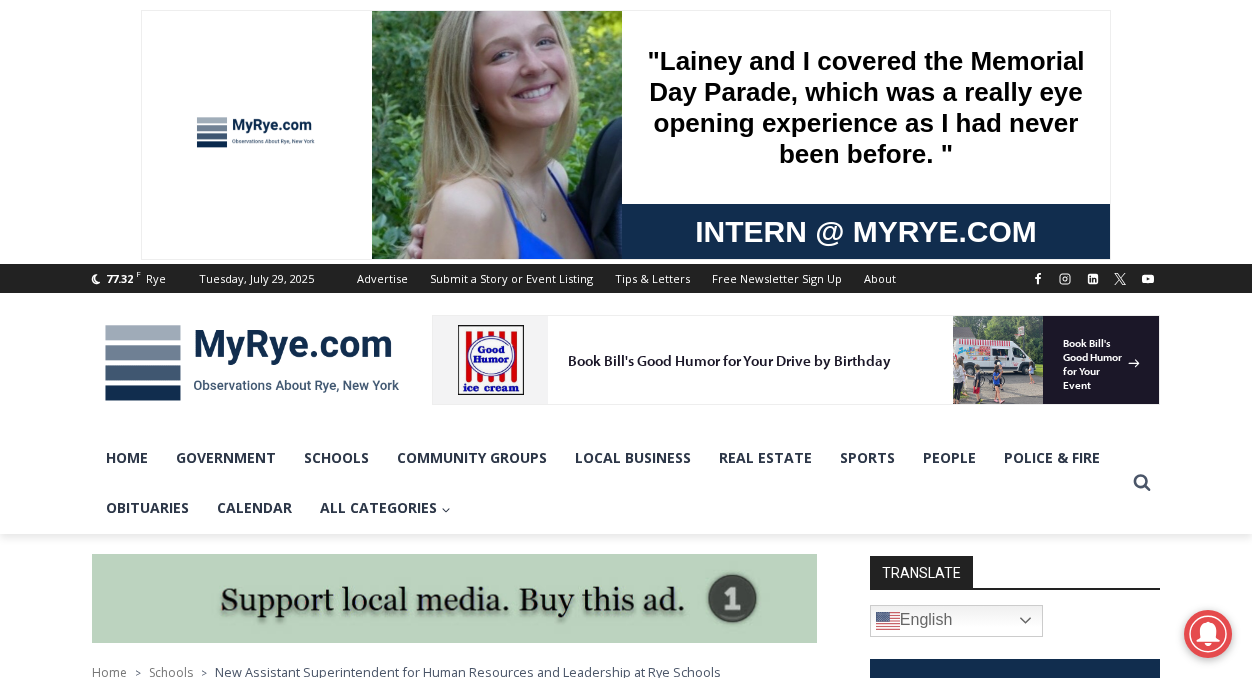 click at bounding box center [252, 363] 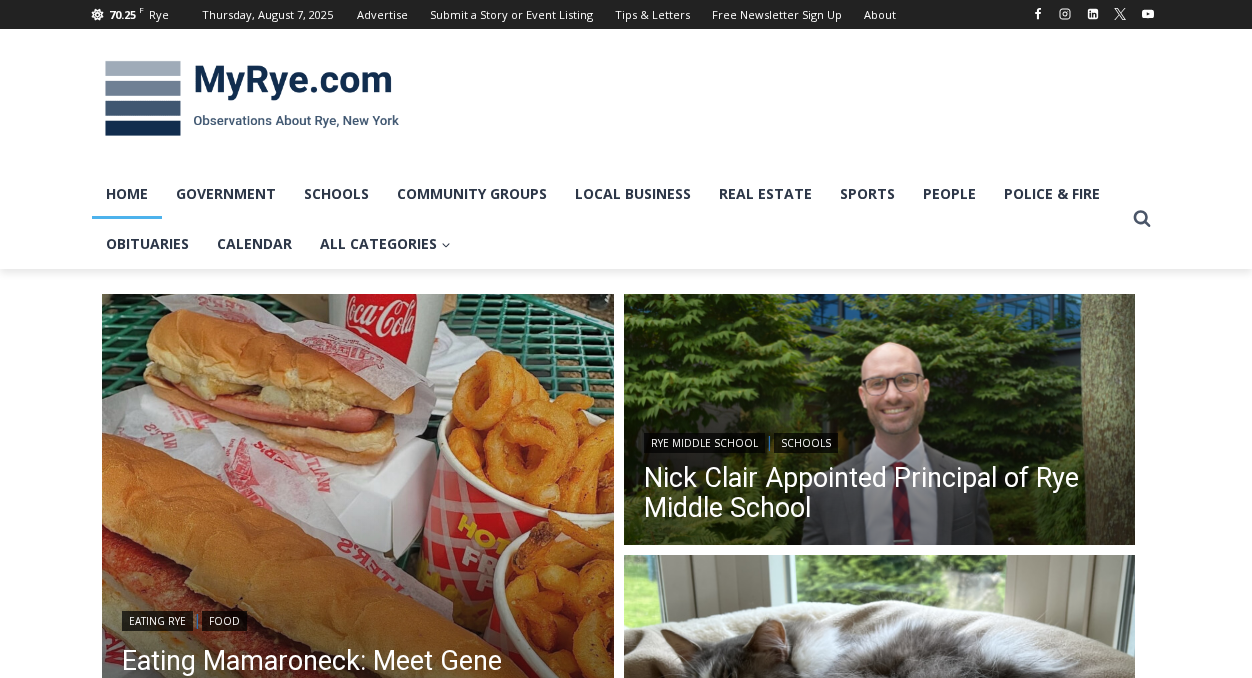 scroll, scrollTop: 0, scrollLeft: 0, axis: both 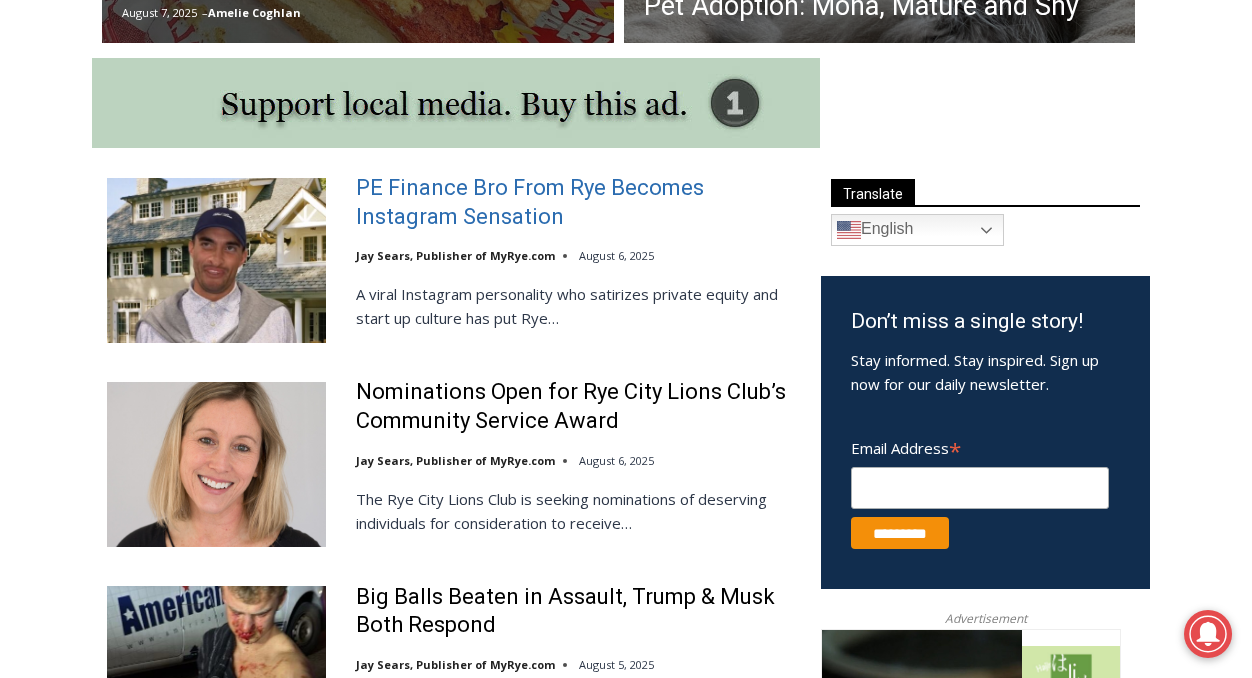 click on "PE Finance Bro From Rye Becomes Instagram Sensation" at bounding box center [575, 202] 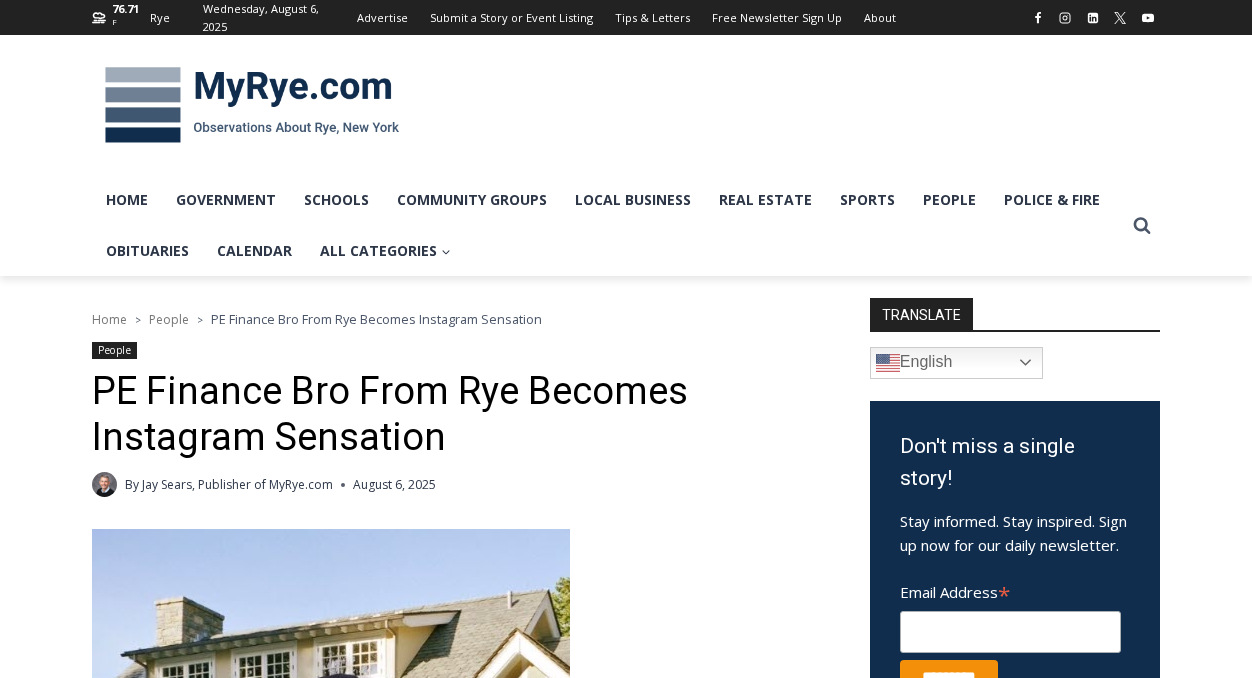 scroll, scrollTop: 0, scrollLeft: 0, axis: both 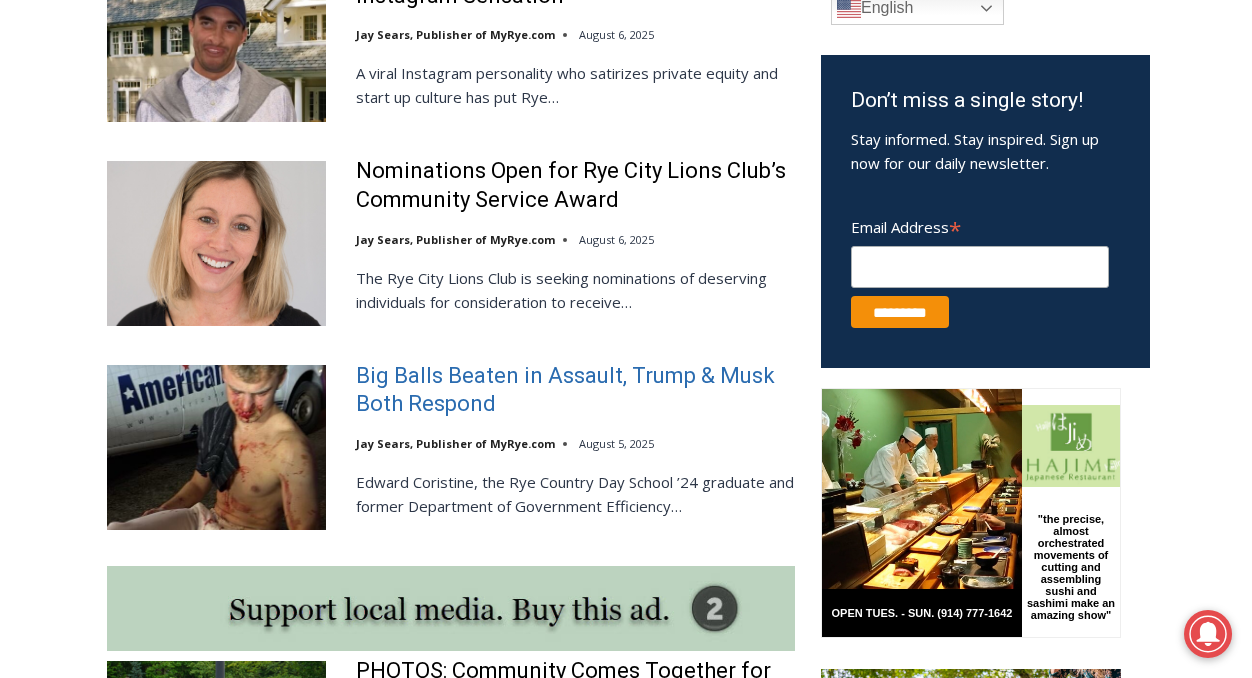 click on "Big Balls Beaten in Assault, Trump & Musk Both Respond" at bounding box center [575, 390] 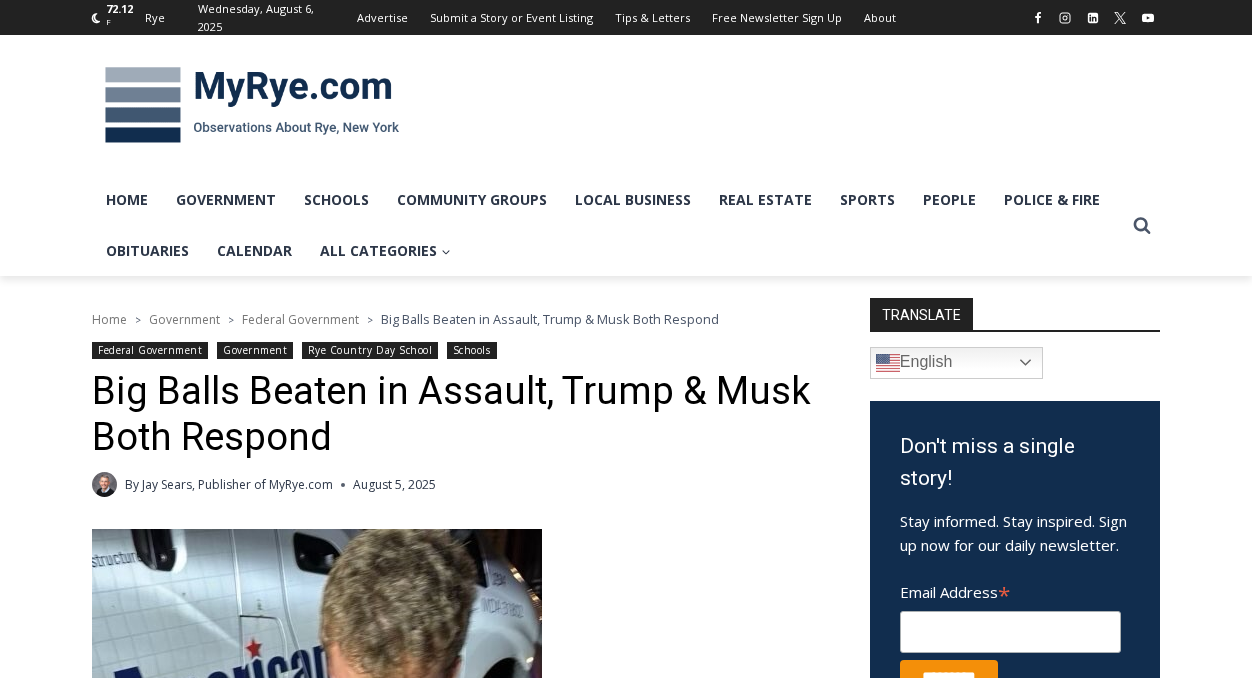 scroll, scrollTop: 0, scrollLeft: 0, axis: both 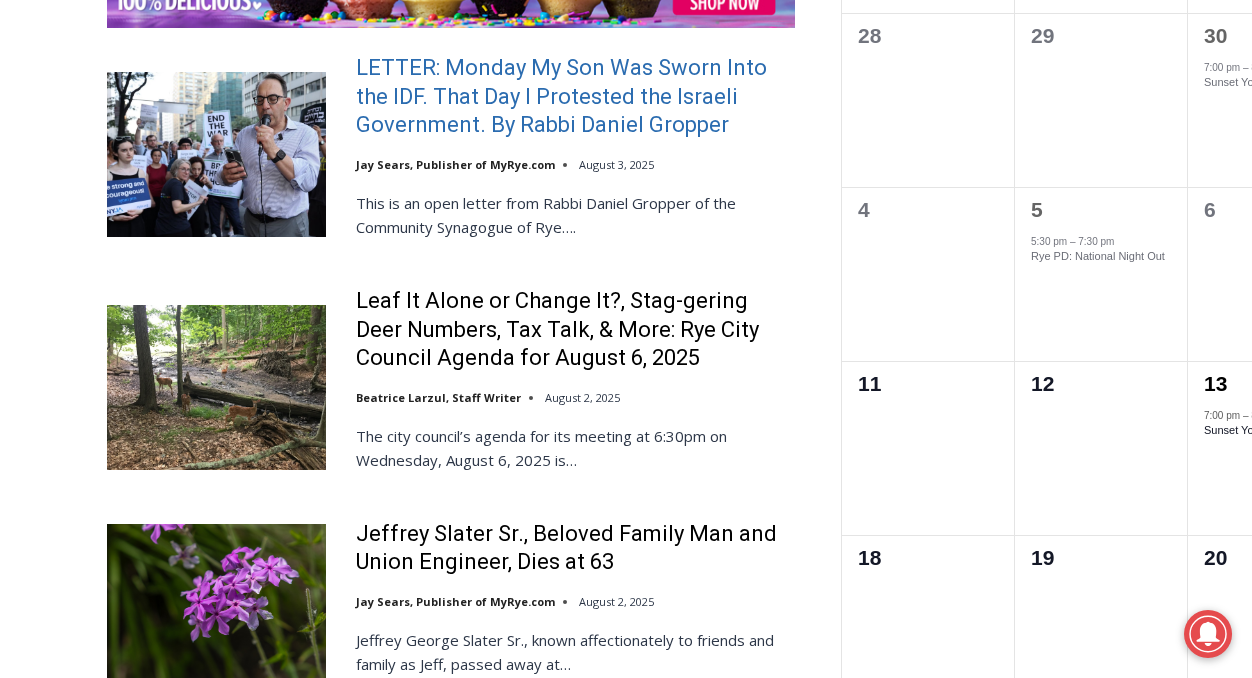 click on "LETTER: Monday My Son Was Sworn Into the IDF. That Day I Protested the Israeli Government. By Rabbi Daniel Gropper" at bounding box center [575, 97] 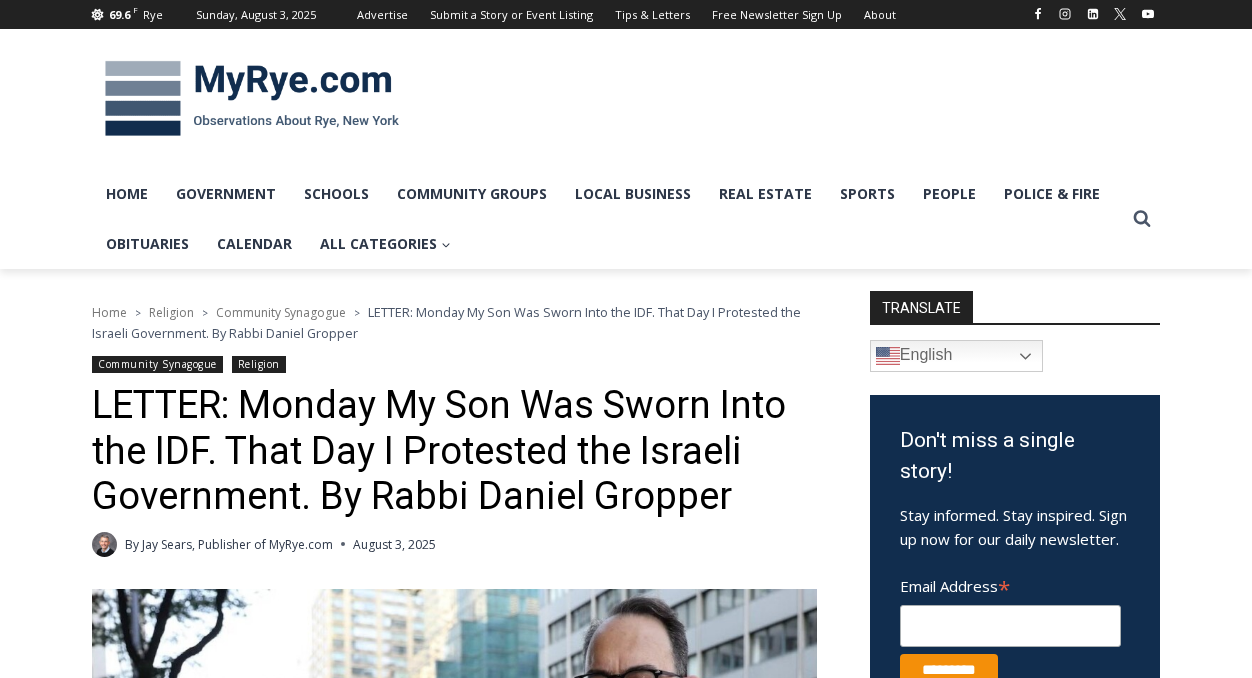 scroll, scrollTop: 0, scrollLeft: 0, axis: both 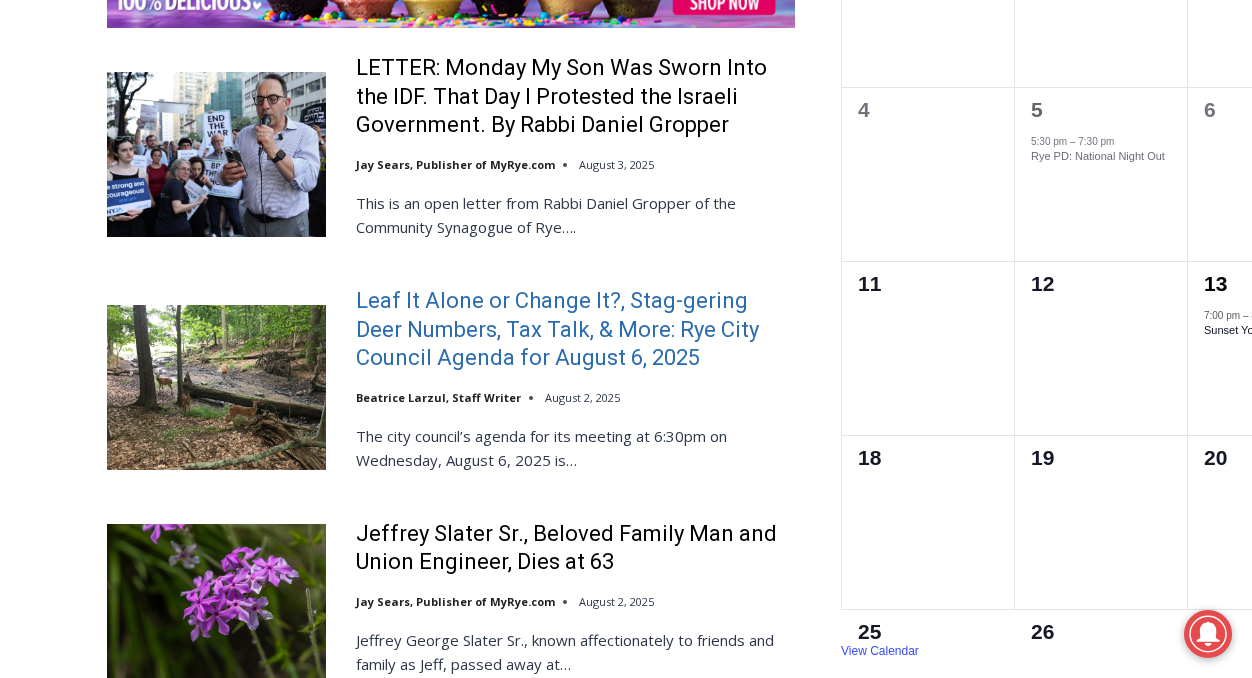 click on "Leaf It Alone or Change It?, Stag-gering Deer Numbers, Tax Talk, & More: Rye City Council Agenda for August 6, 2025" at bounding box center (575, 330) 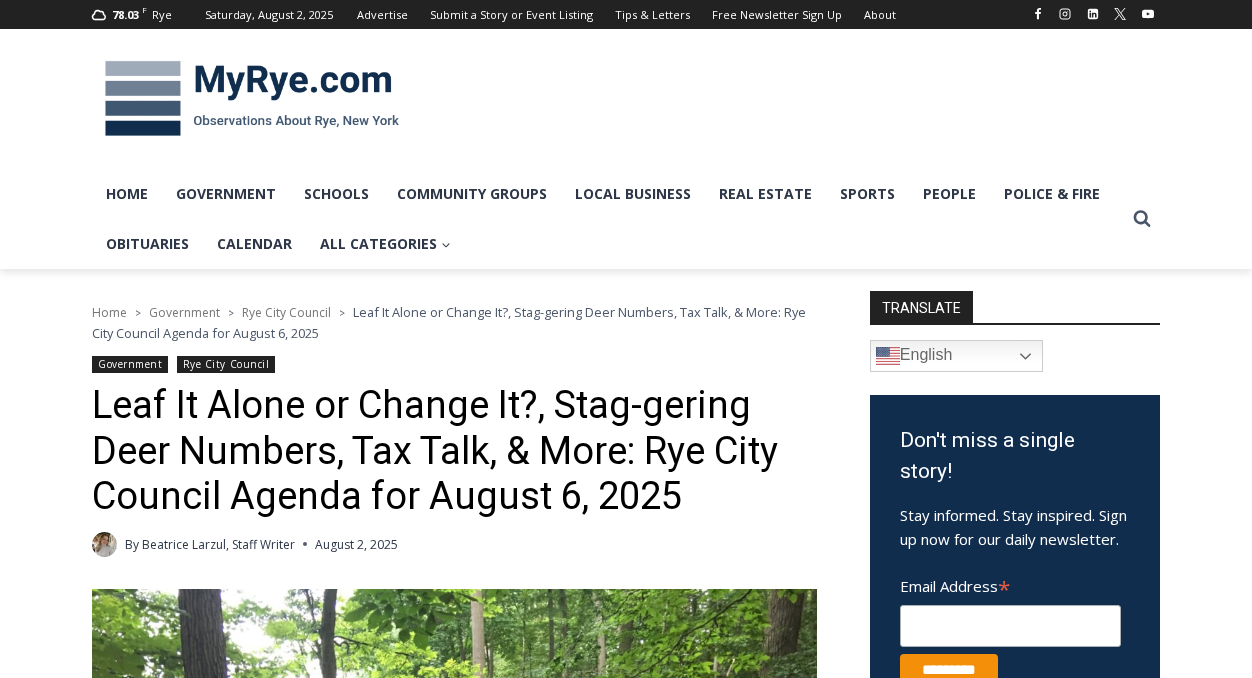 scroll, scrollTop: 0, scrollLeft: 0, axis: both 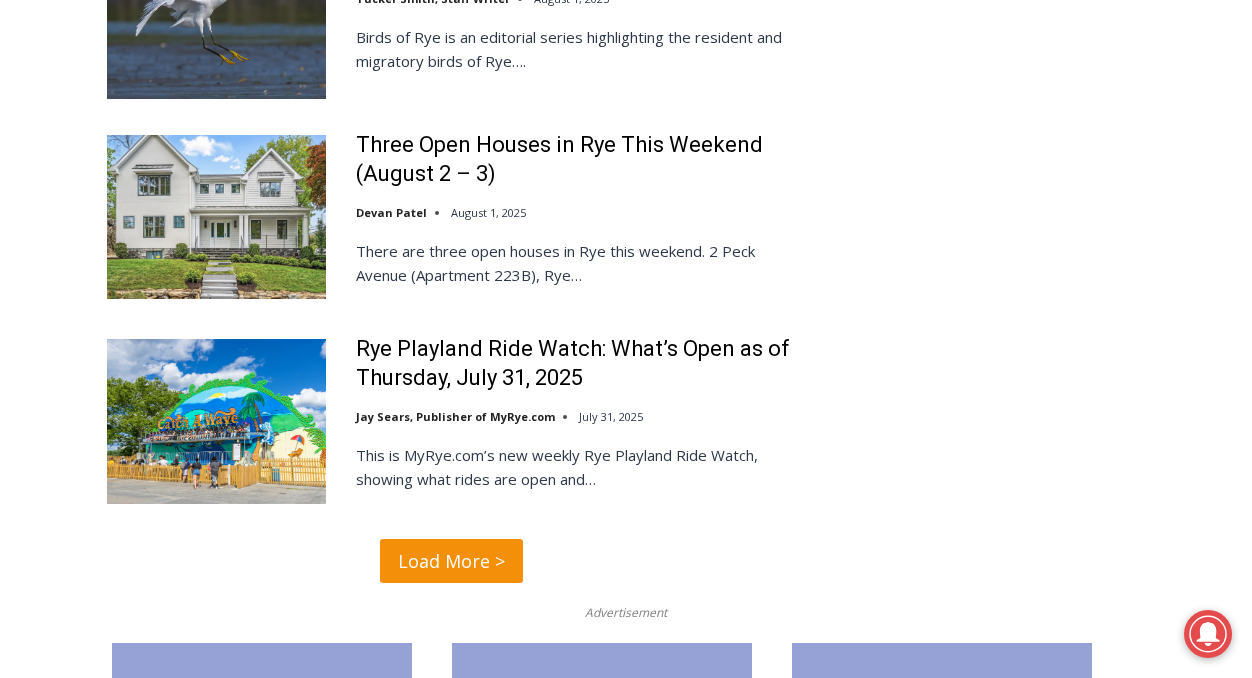 click on "Load More >" at bounding box center [451, 561] 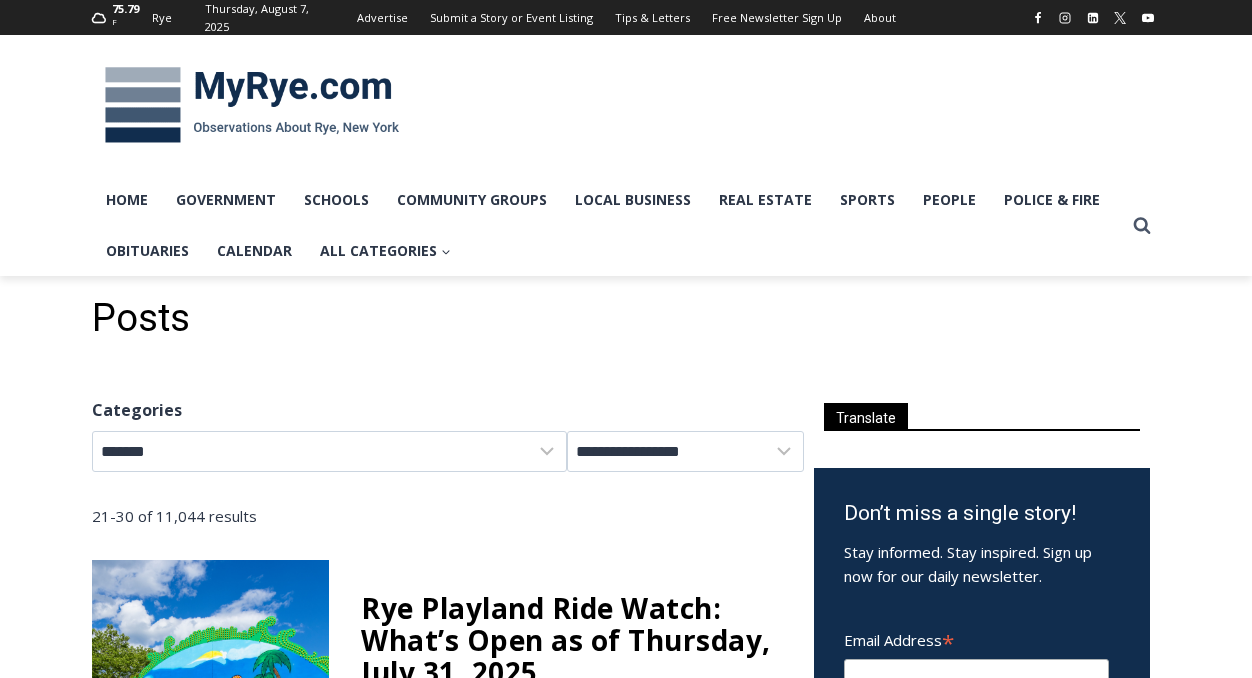 scroll, scrollTop: 0, scrollLeft: 0, axis: both 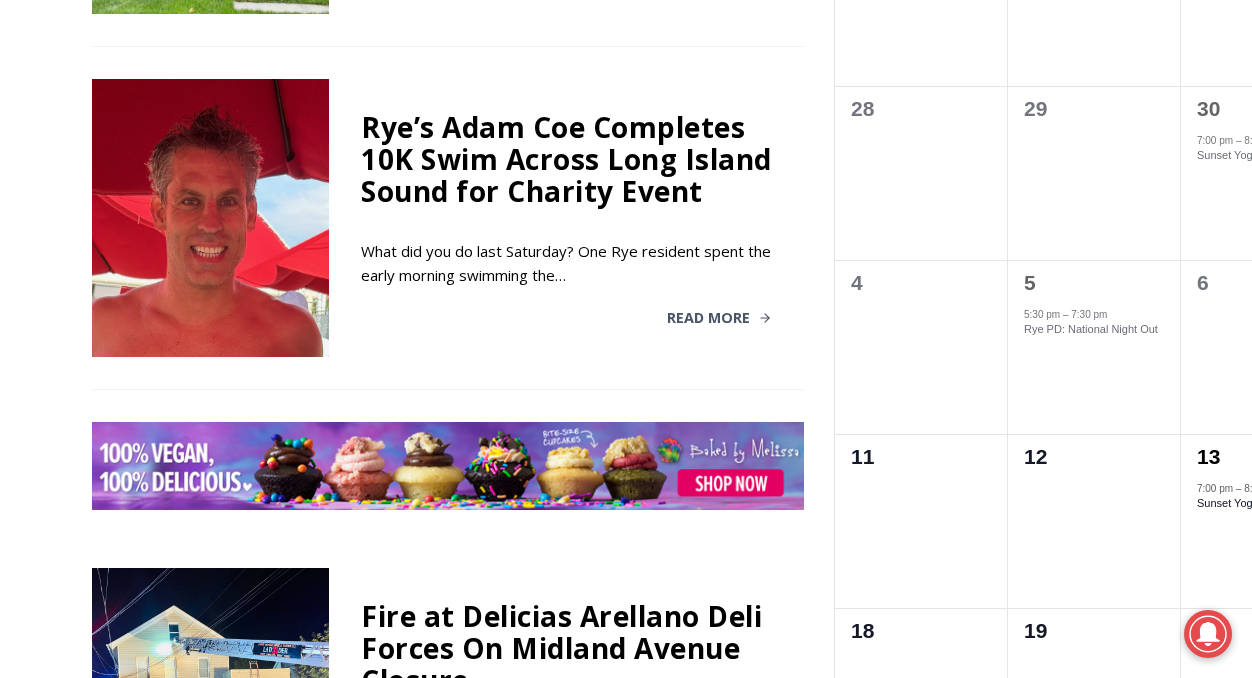click on "Rye’s Adam Coe Completes 10K Swim Across Long Island Sound for Charity Event" at bounding box center [566, 159] 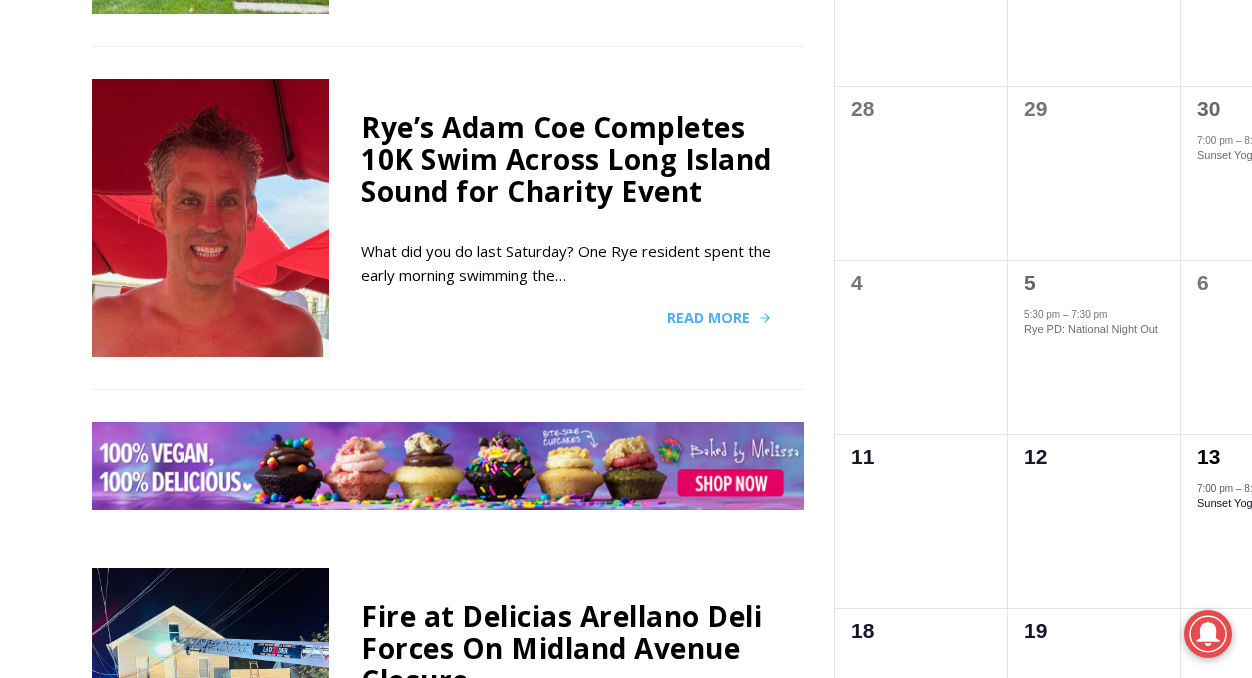 click on "Read More" at bounding box center [708, 318] 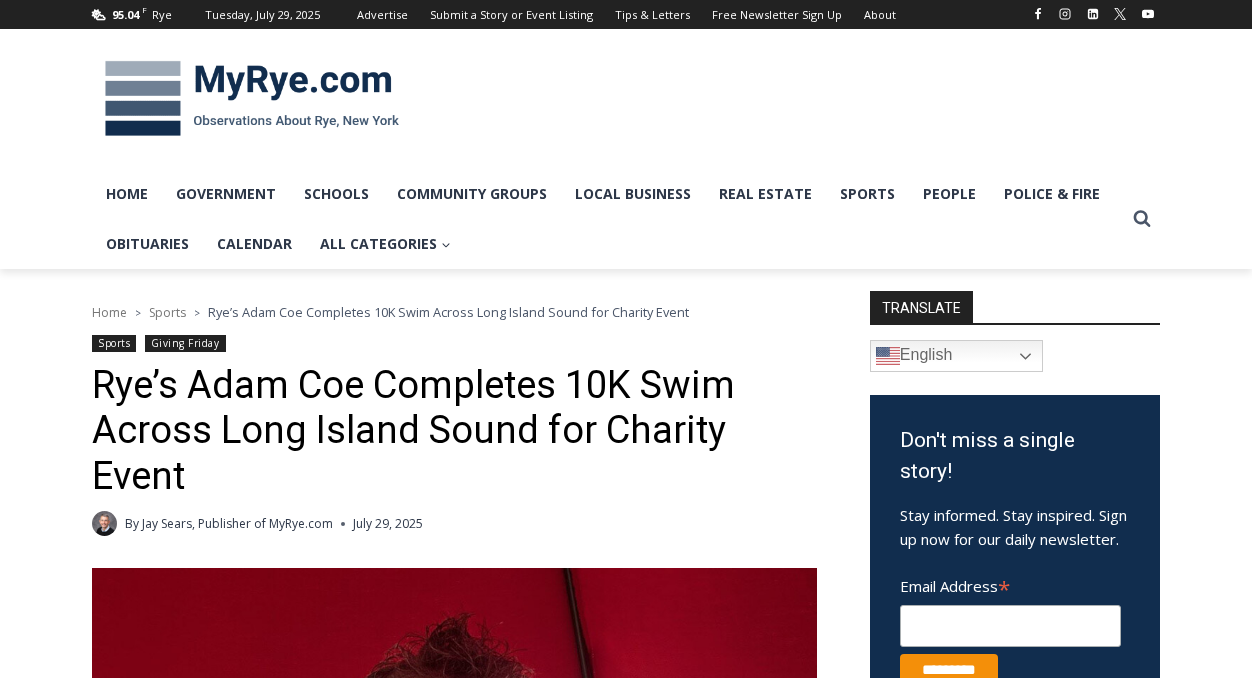 scroll, scrollTop: 0, scrollLeft: 0, axis: both 